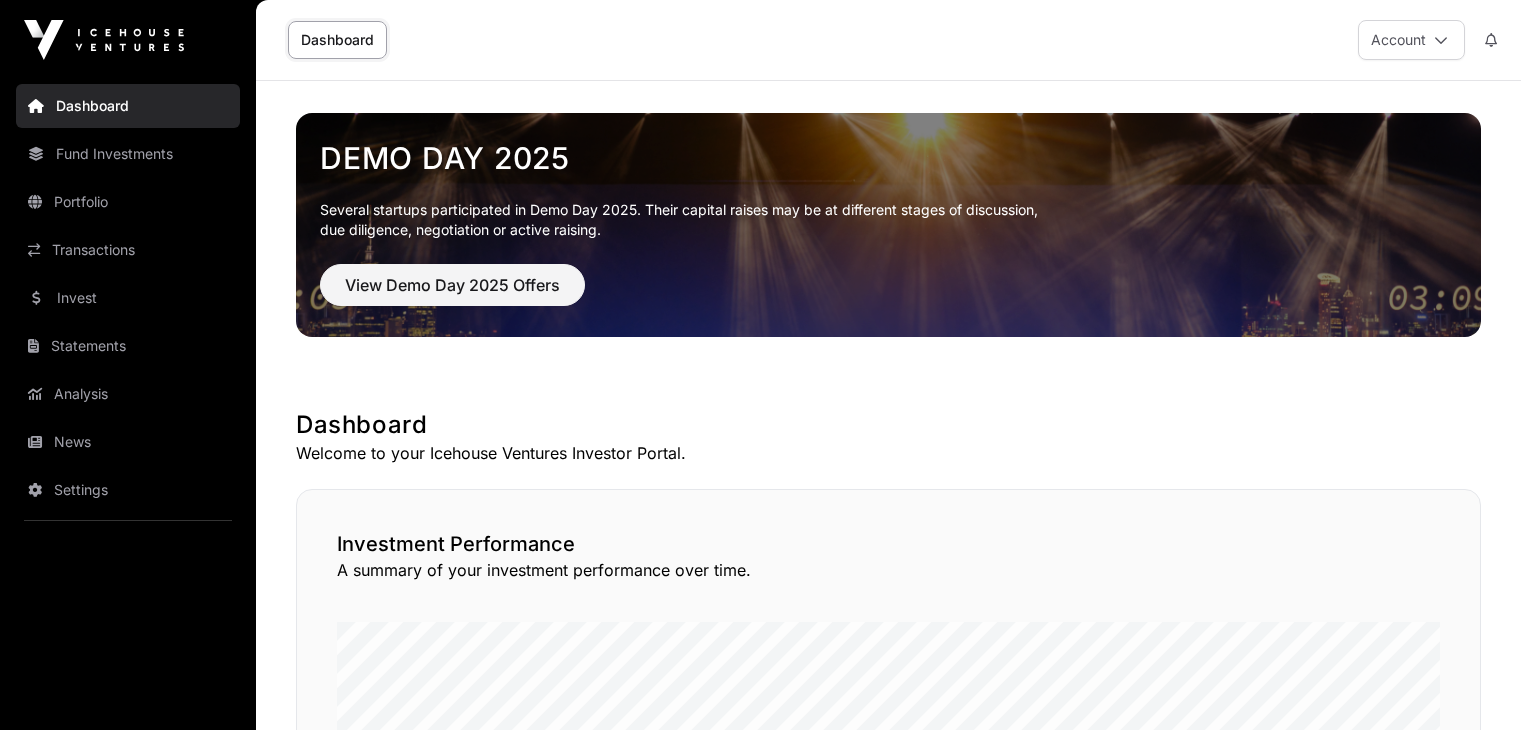 scroll, scrollTop: 0, scrollLeft: 0, axis: both 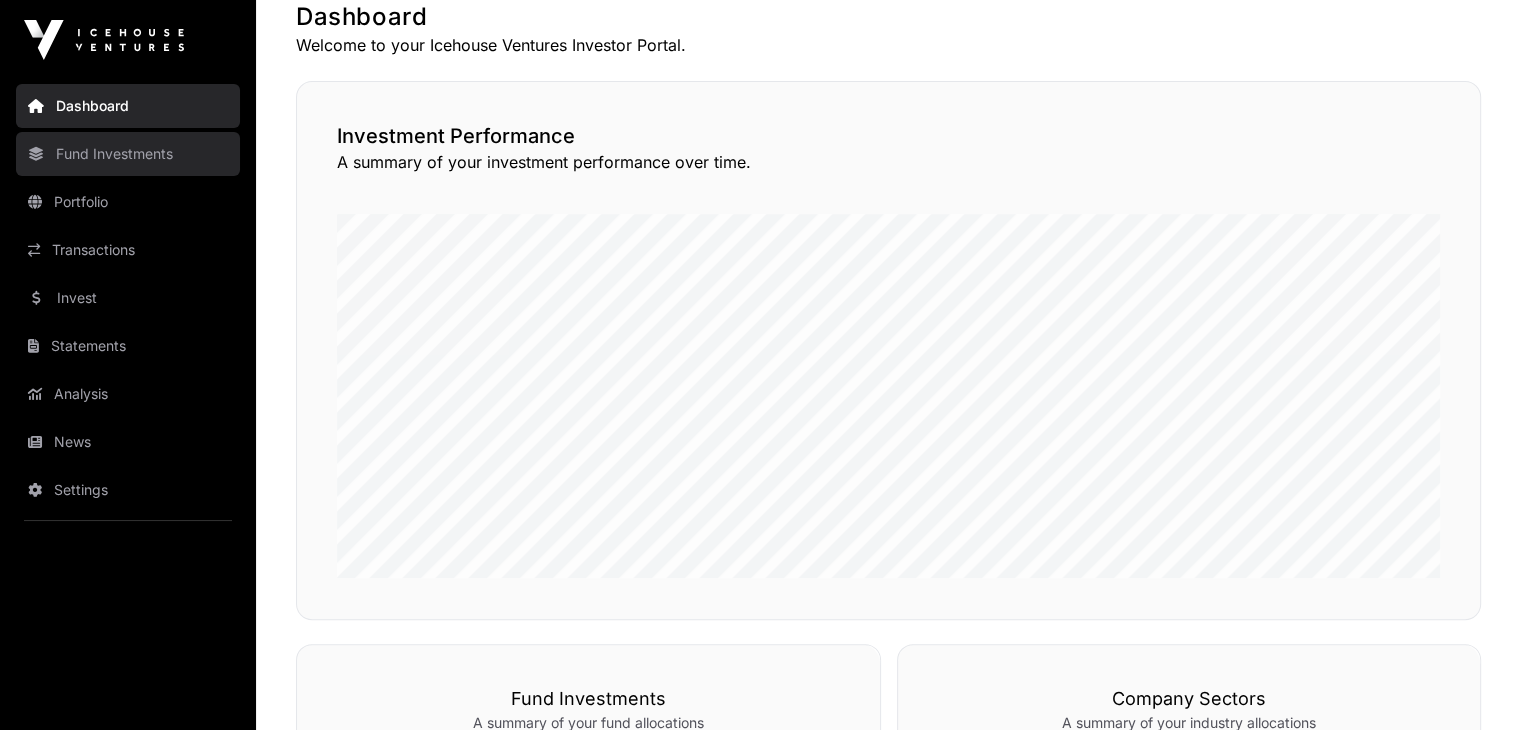 click on "Fund Investments" 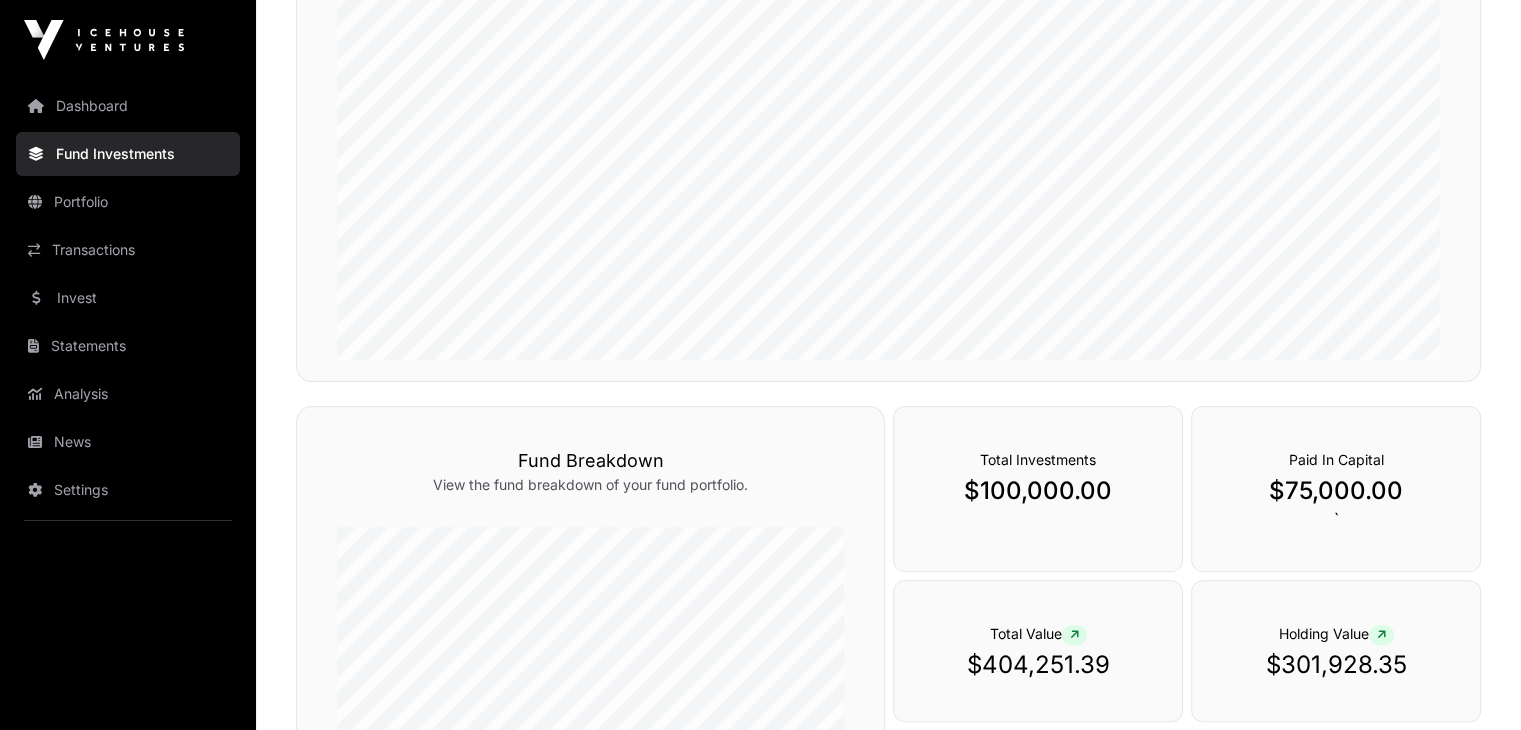 scroll, scrollTop: 0, scrollLeft: 0, axis: both 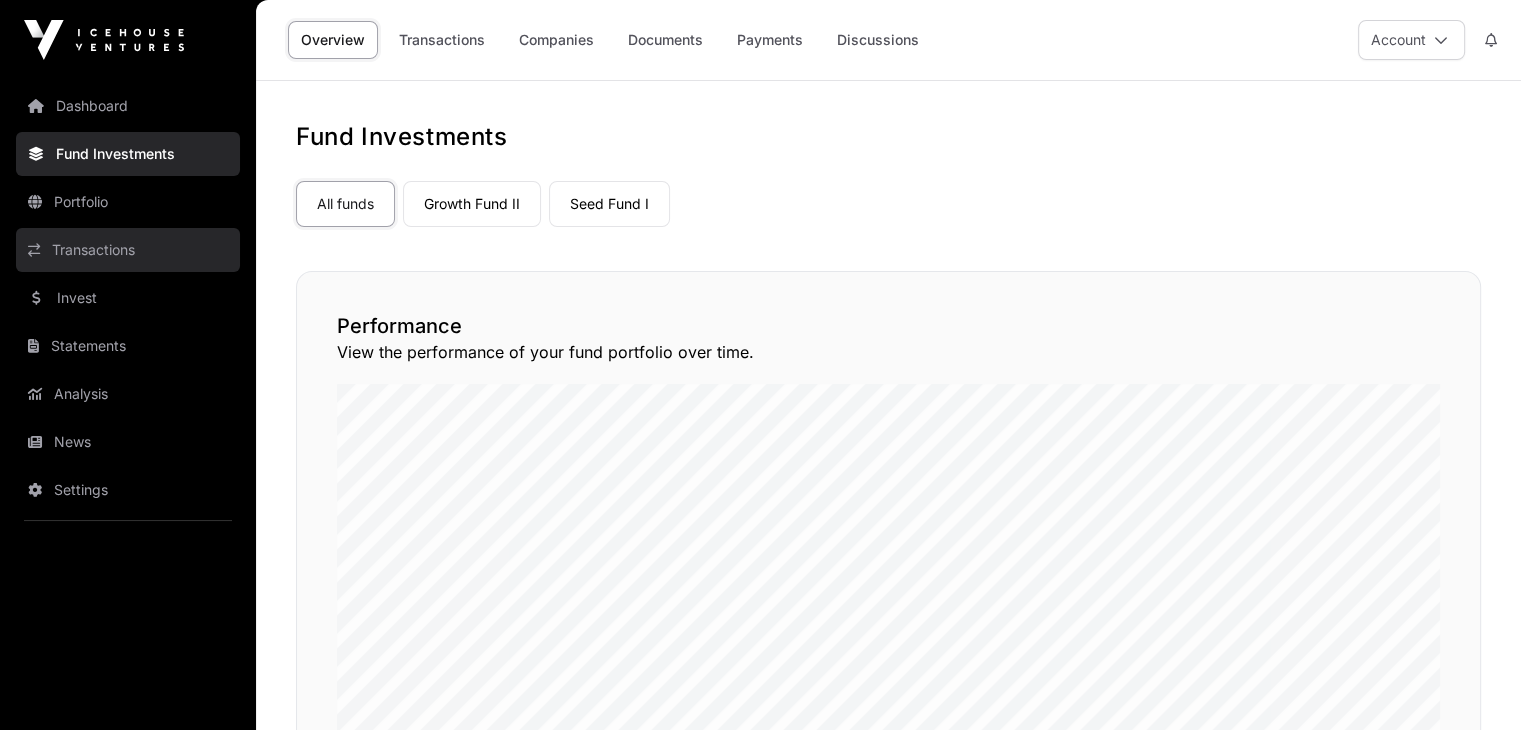 click on "Transactions" 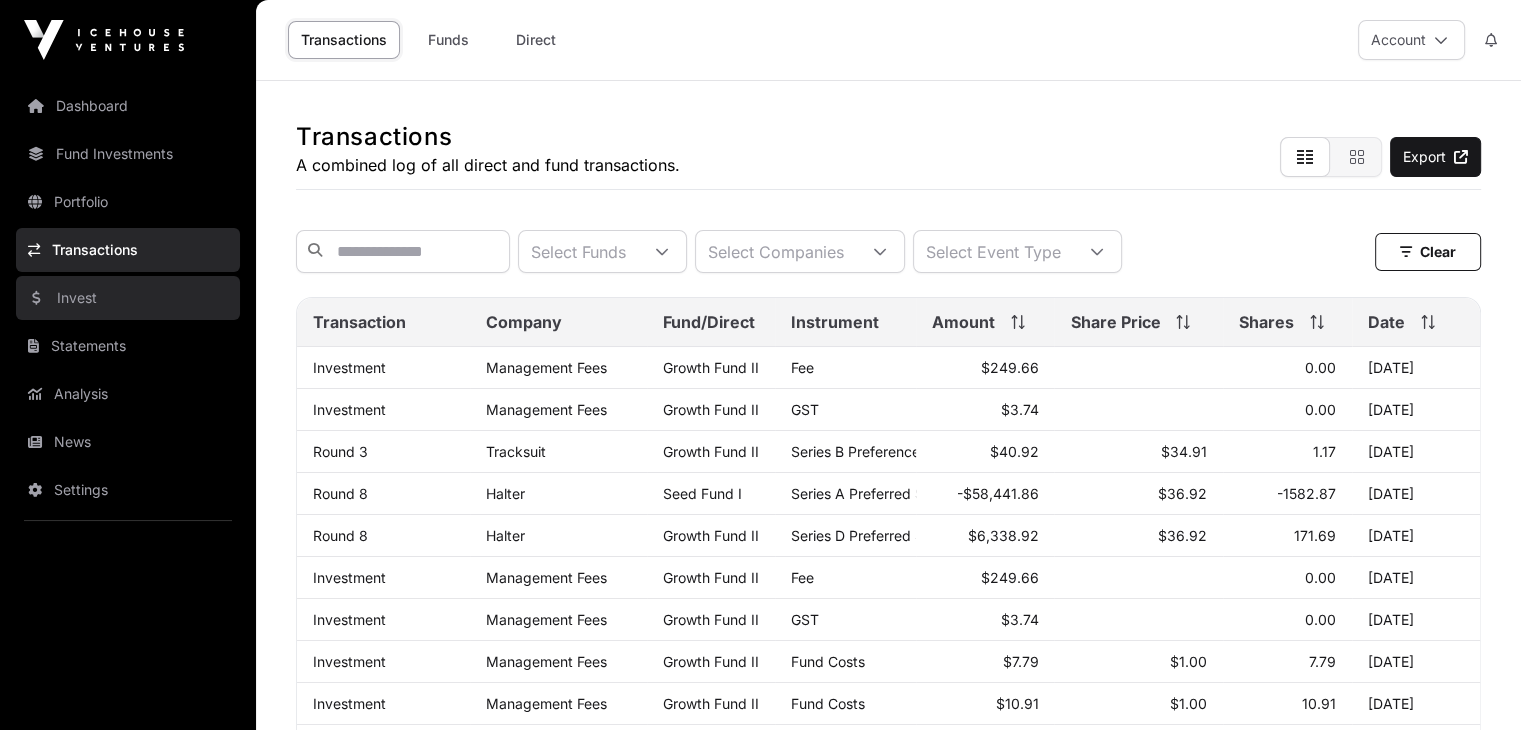 click on "Invest" 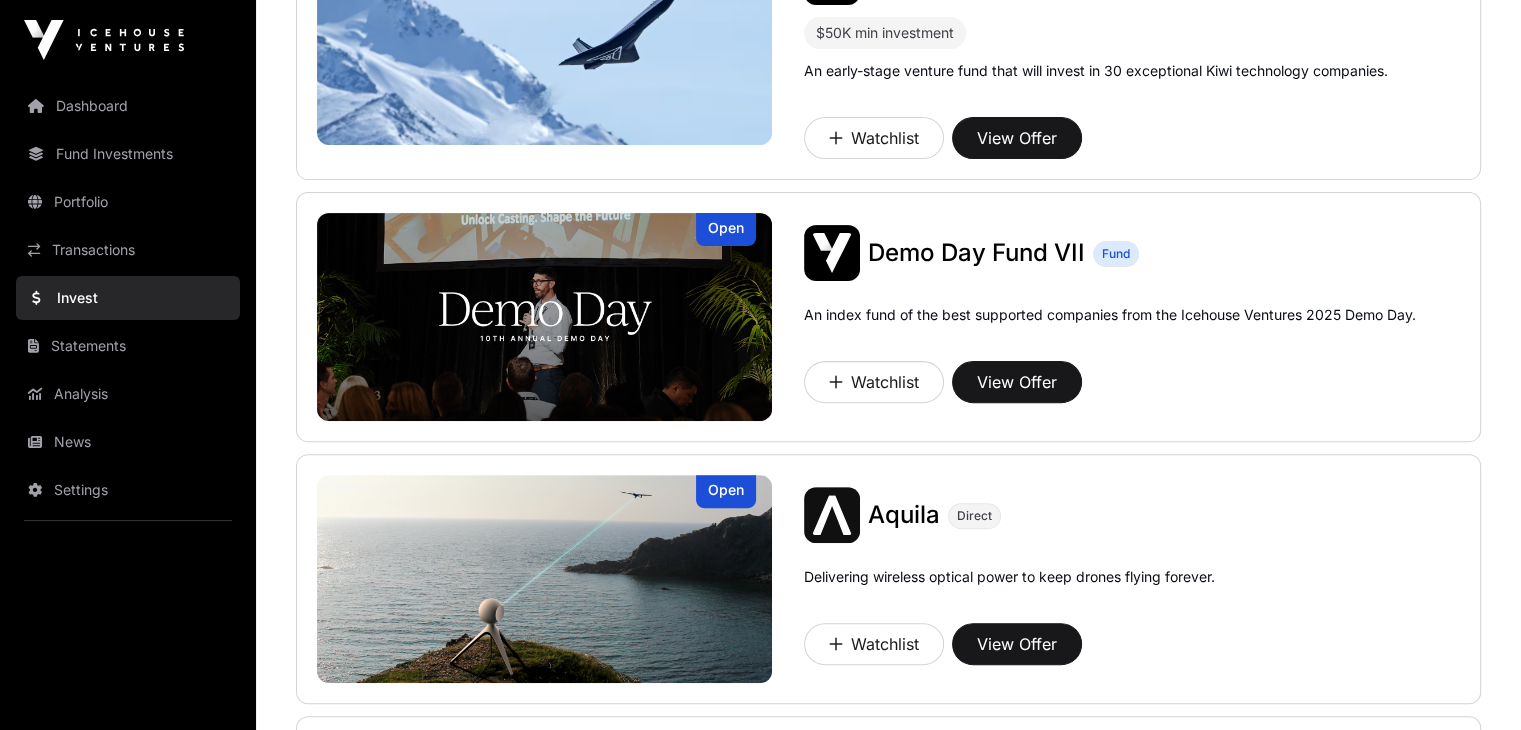 scroll, scrollTop: 593, scrollLeft: 0, axis: vertical 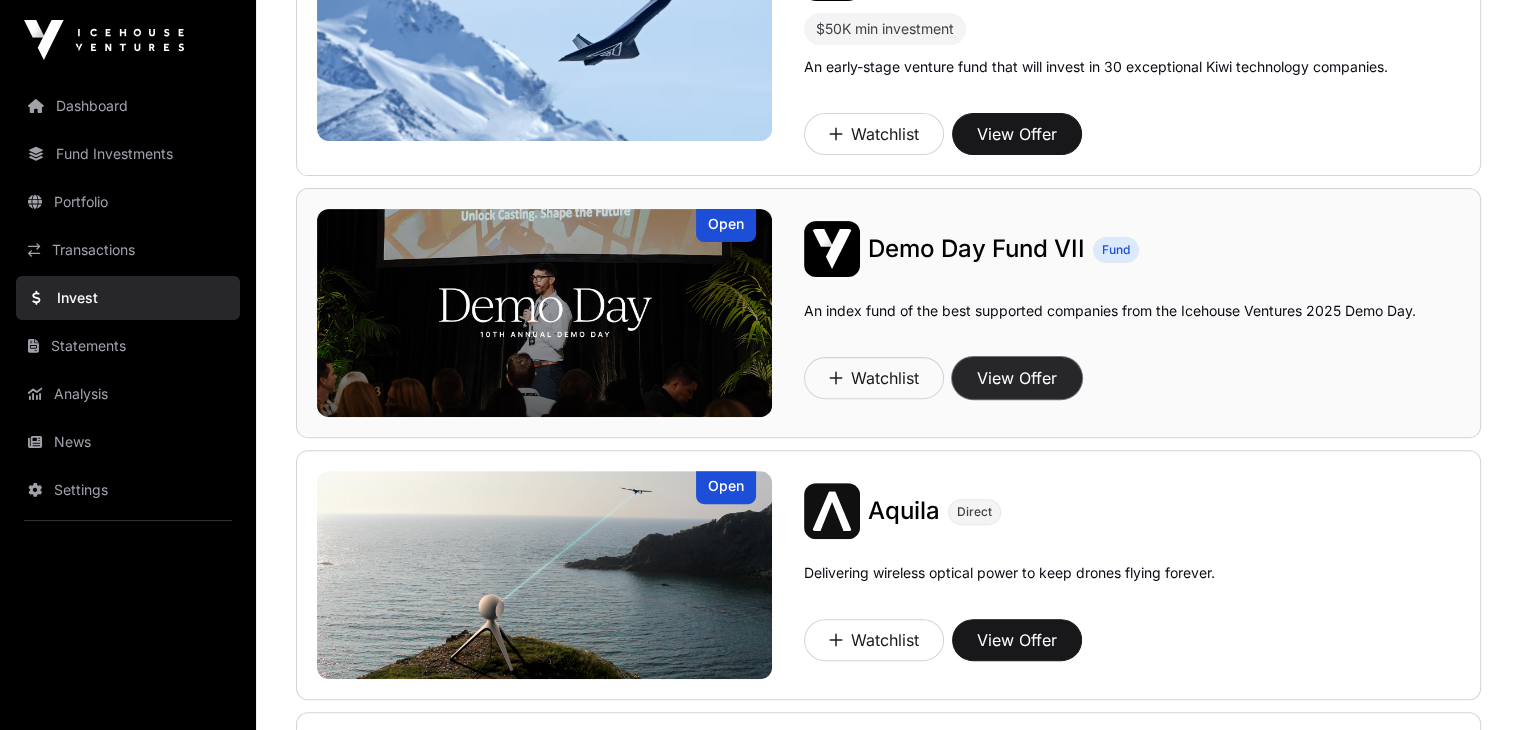 click on "View Offer" 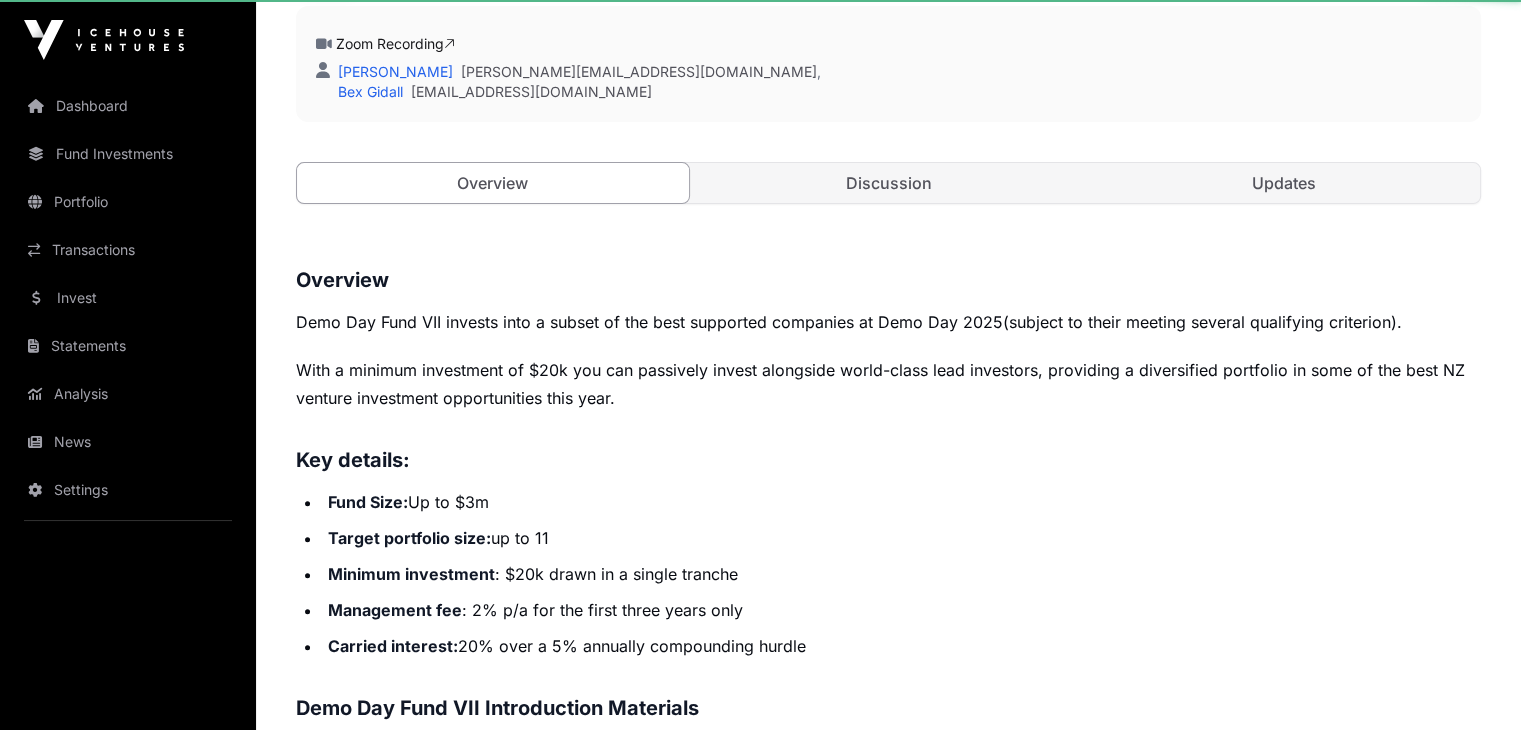 scroll, scrollTop: 0, scrollLeft: 0, axis: both 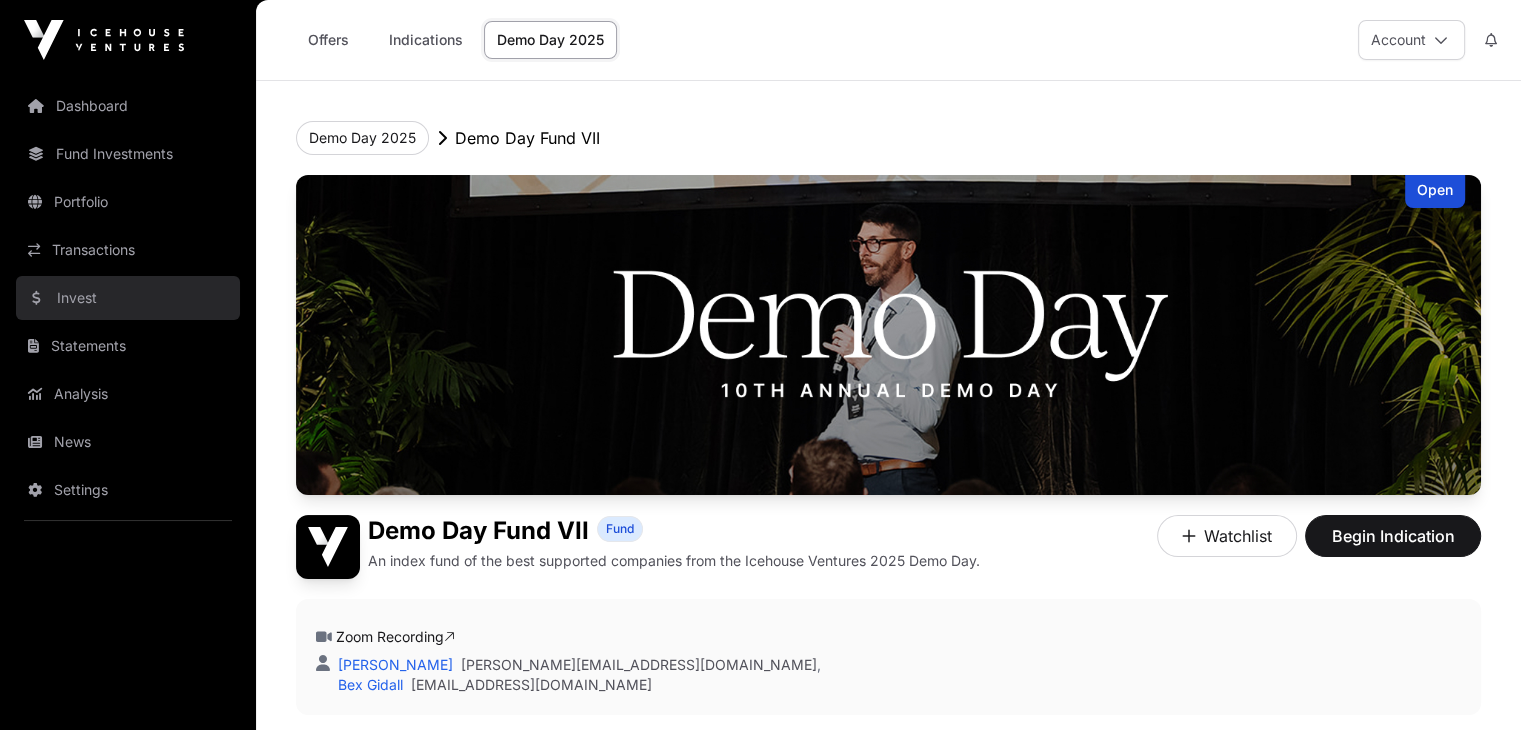 click on "Invest" 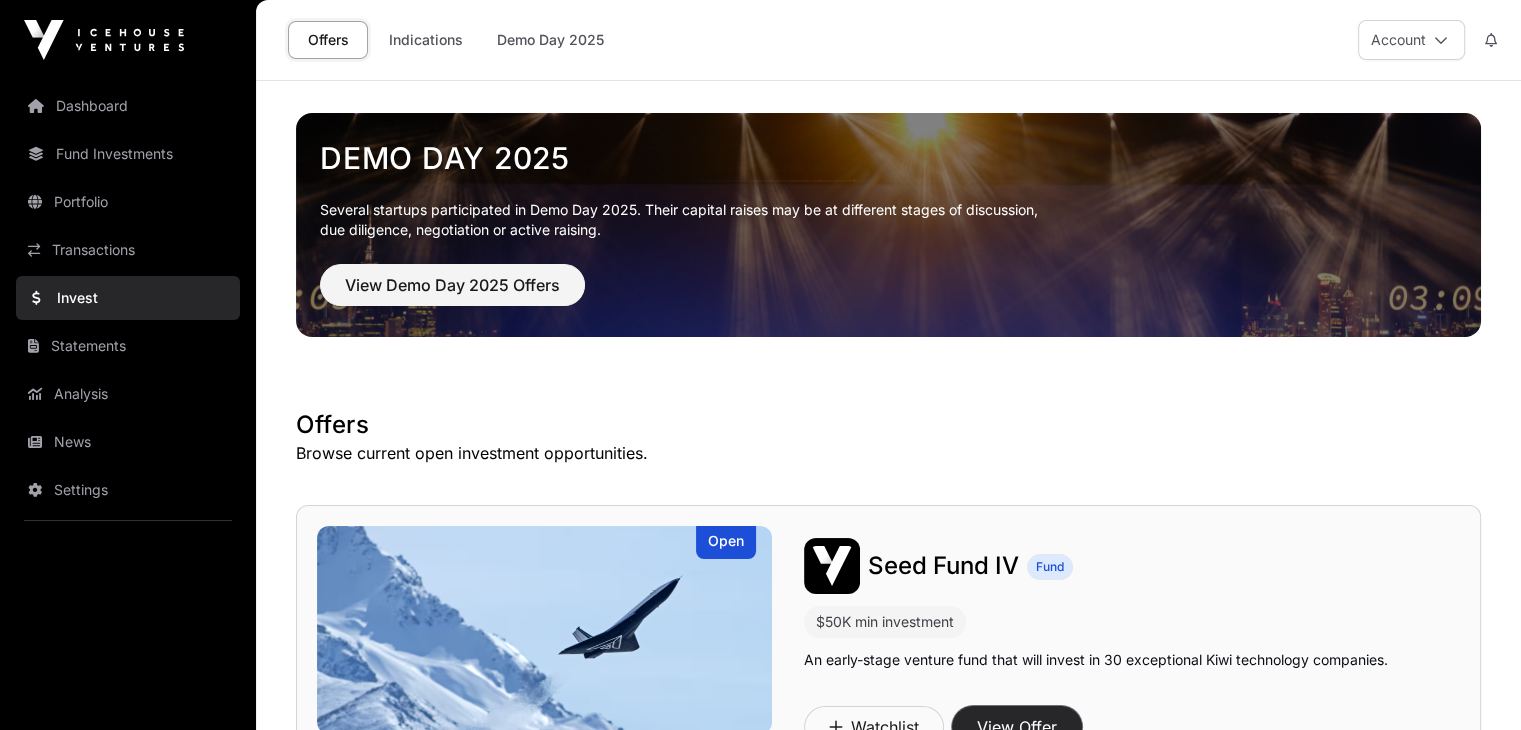 click on "View Offer" 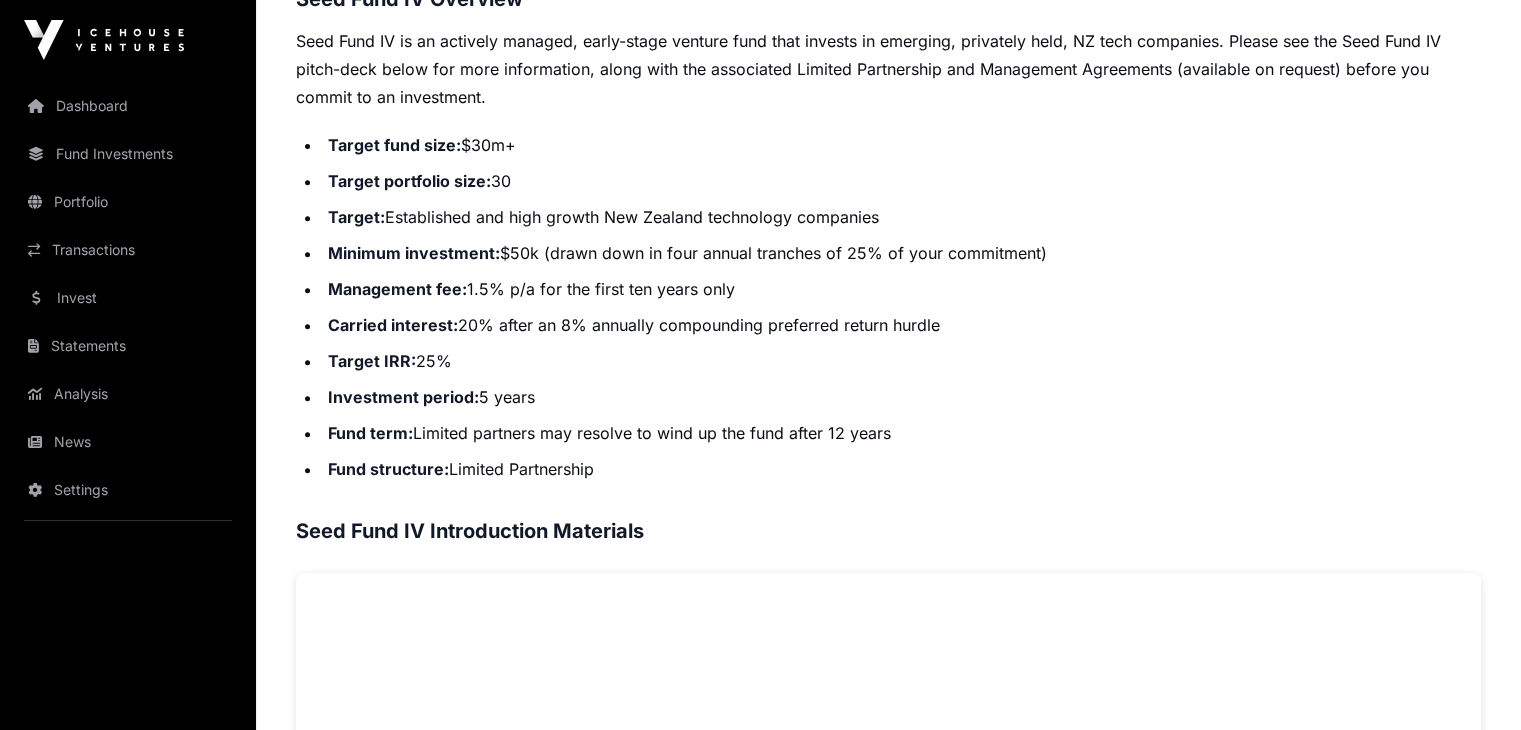 scroll, scrollTop: 736, scrollLeft: 0, axis: vertical 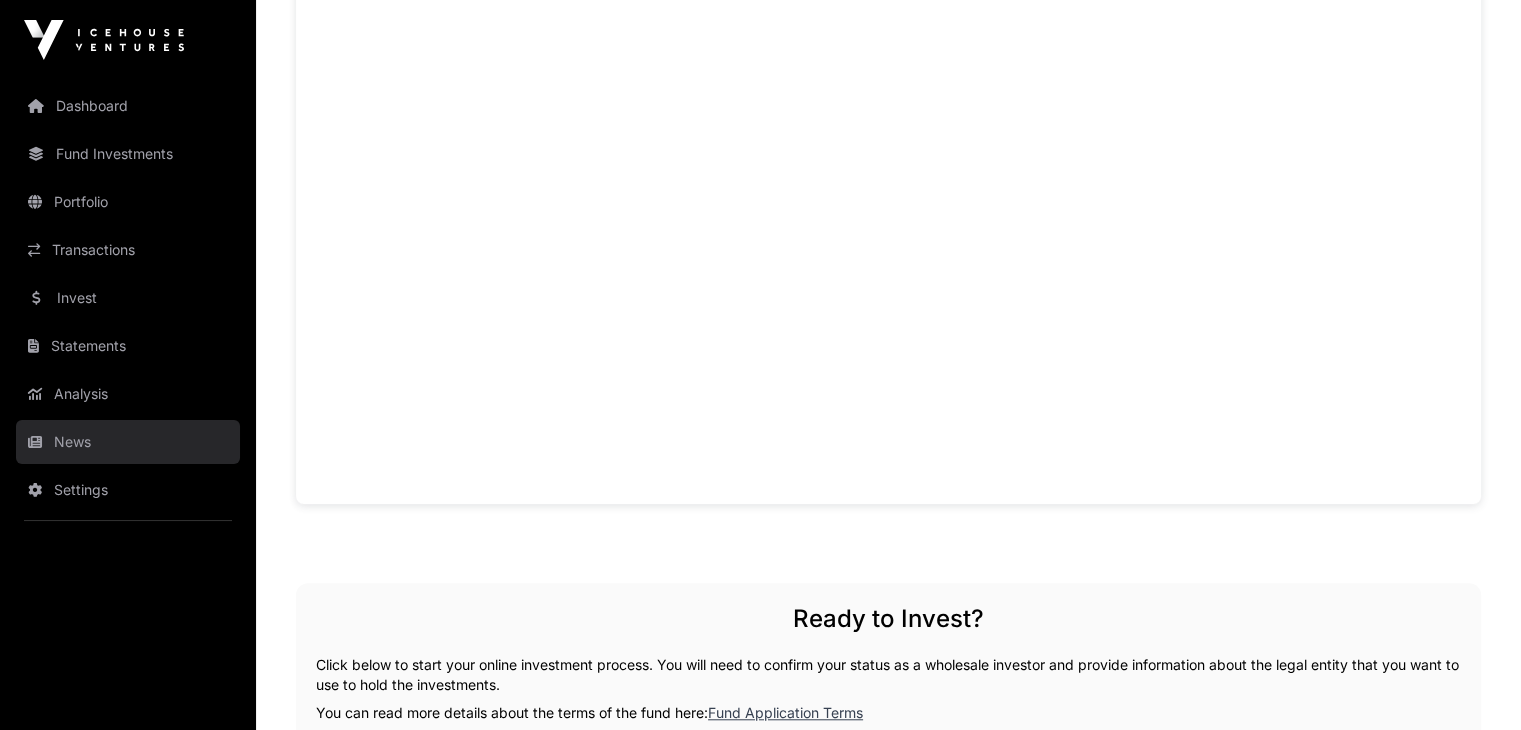 click on "News" 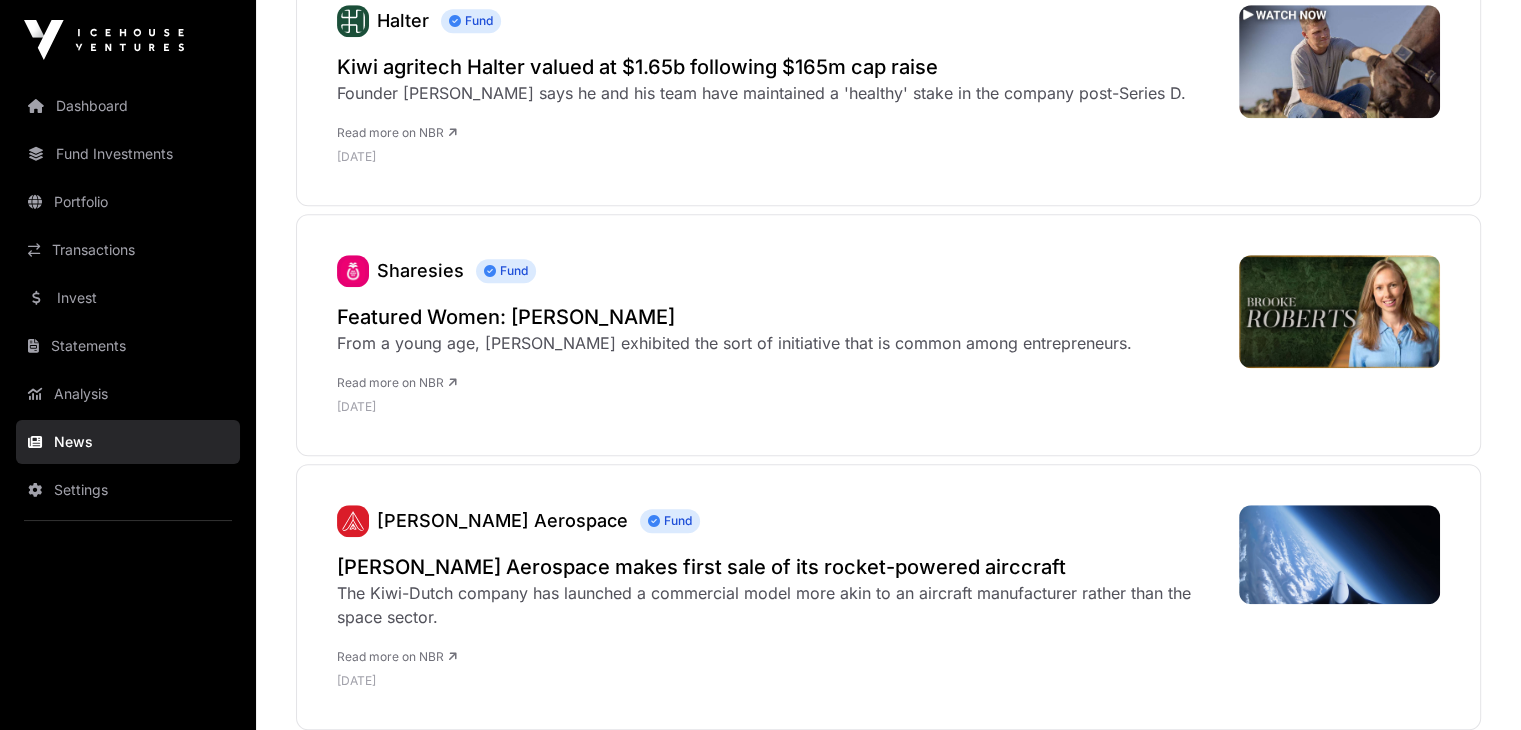 scroll, scrollTop: 0, scrollLeft: 0, axis: both 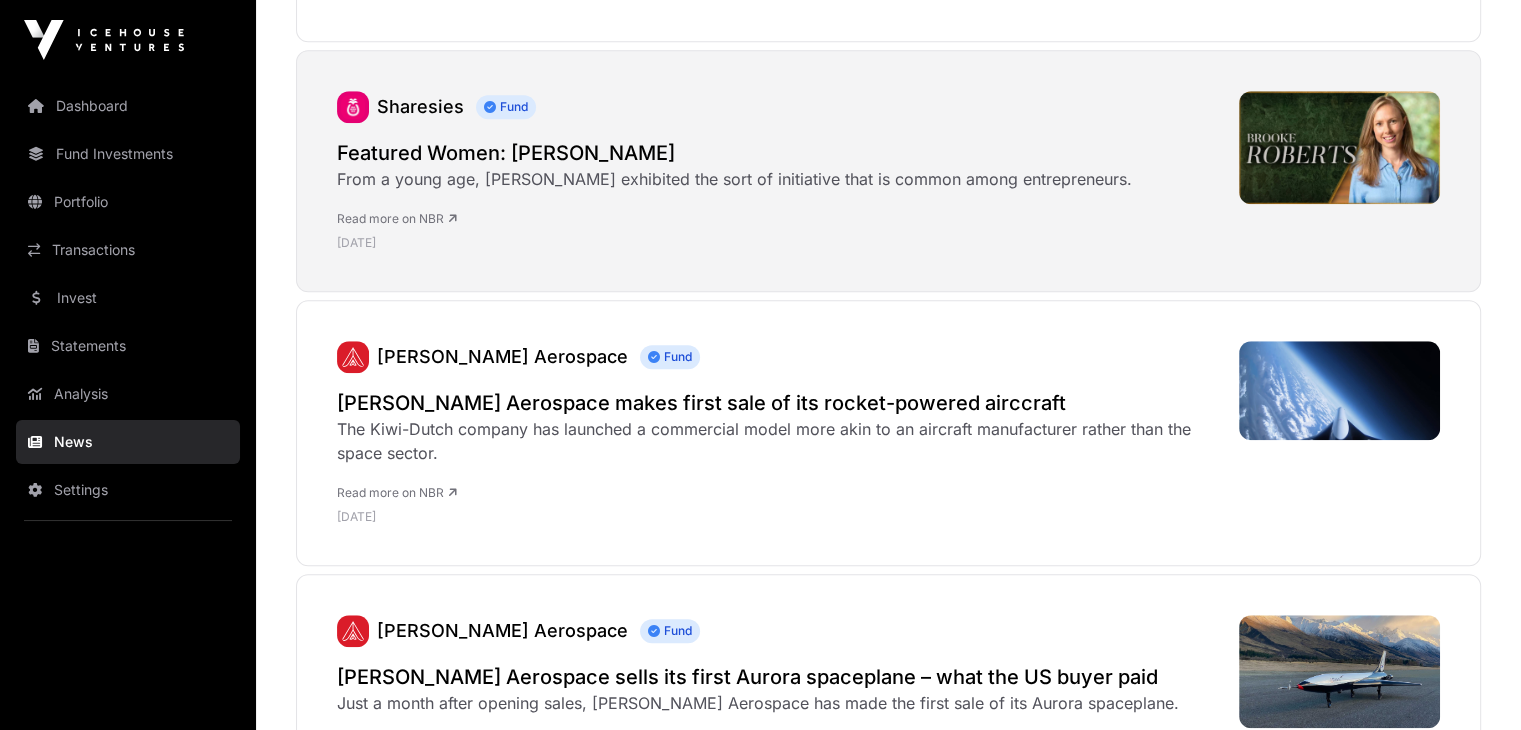 click 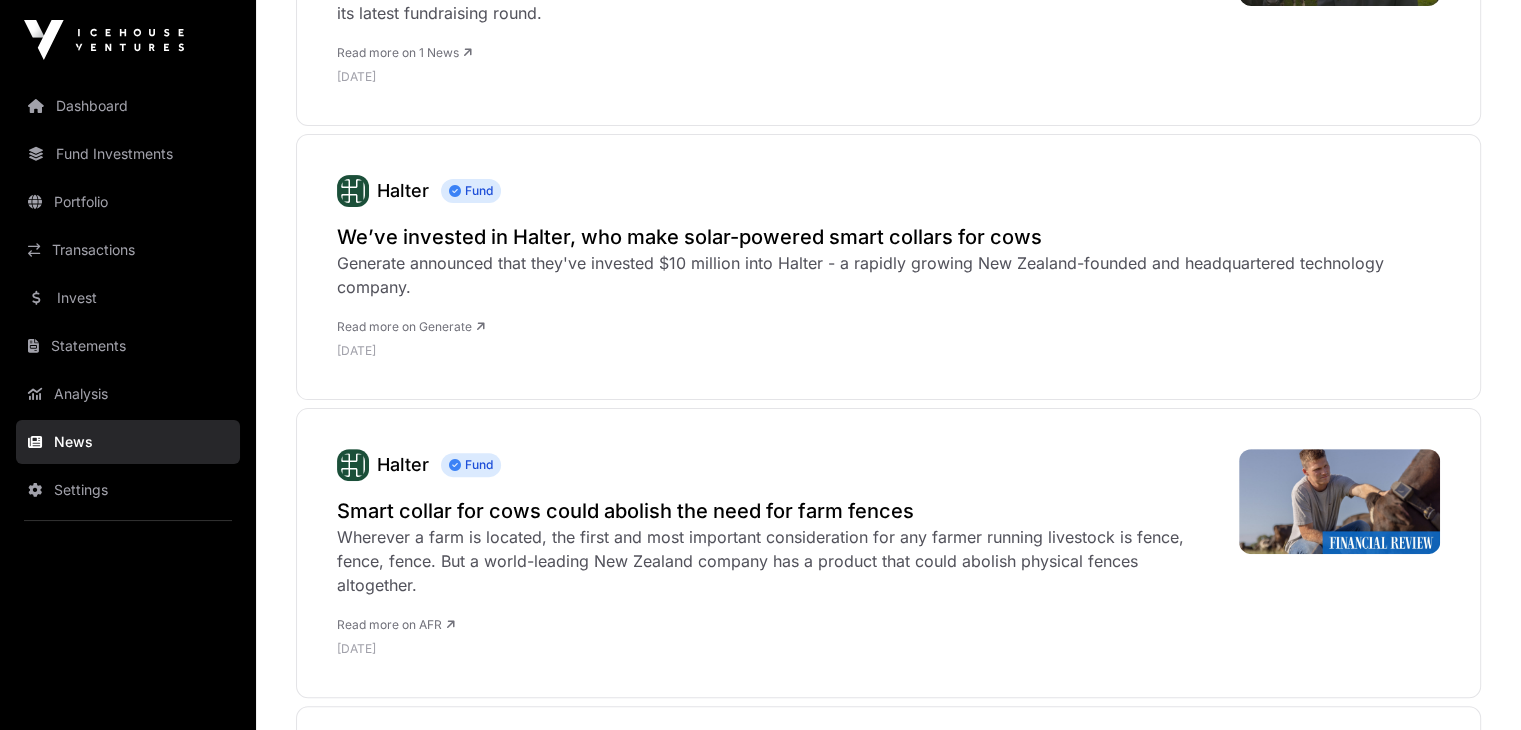scroll, scrollTop: 0, scrollLeft: 0, axis: both 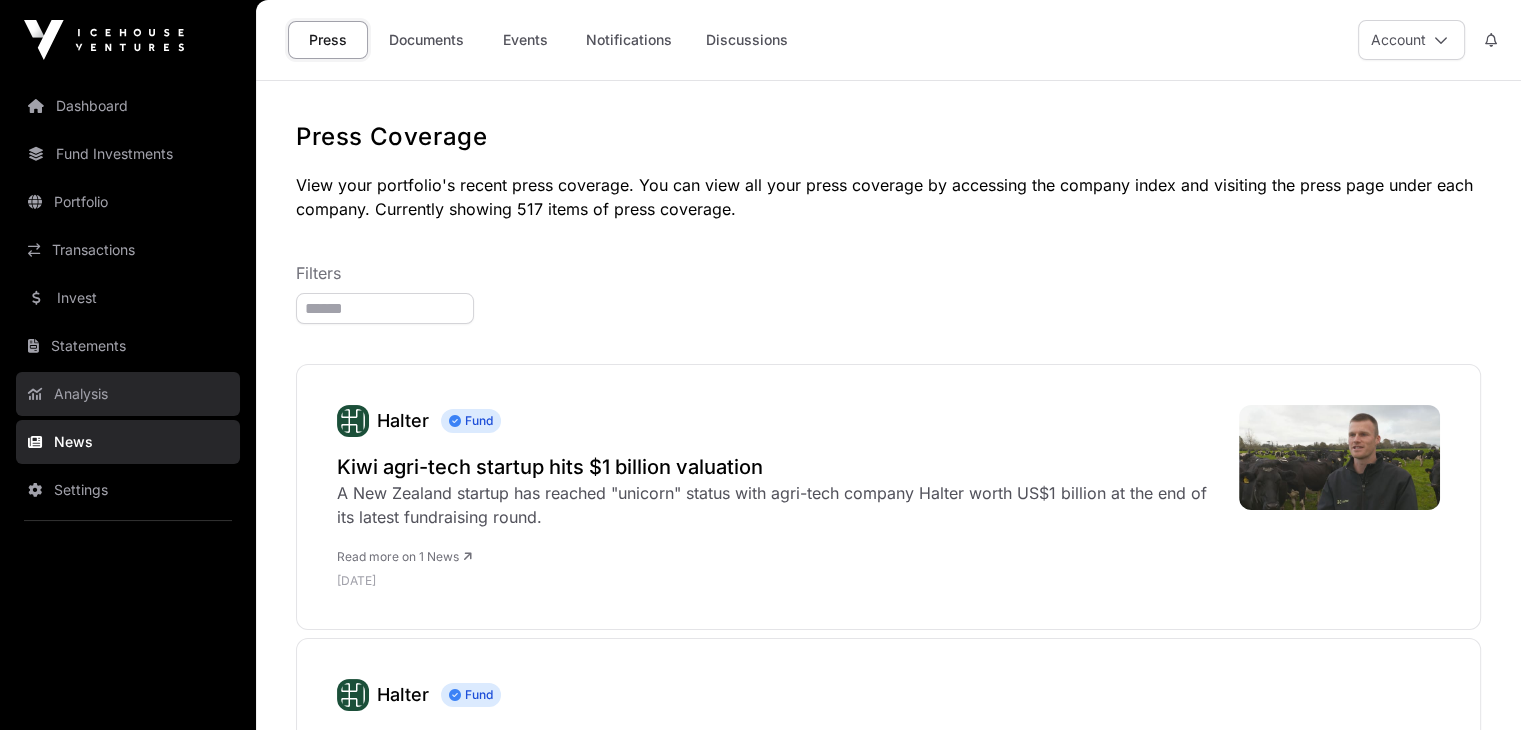 click on "Analysis" 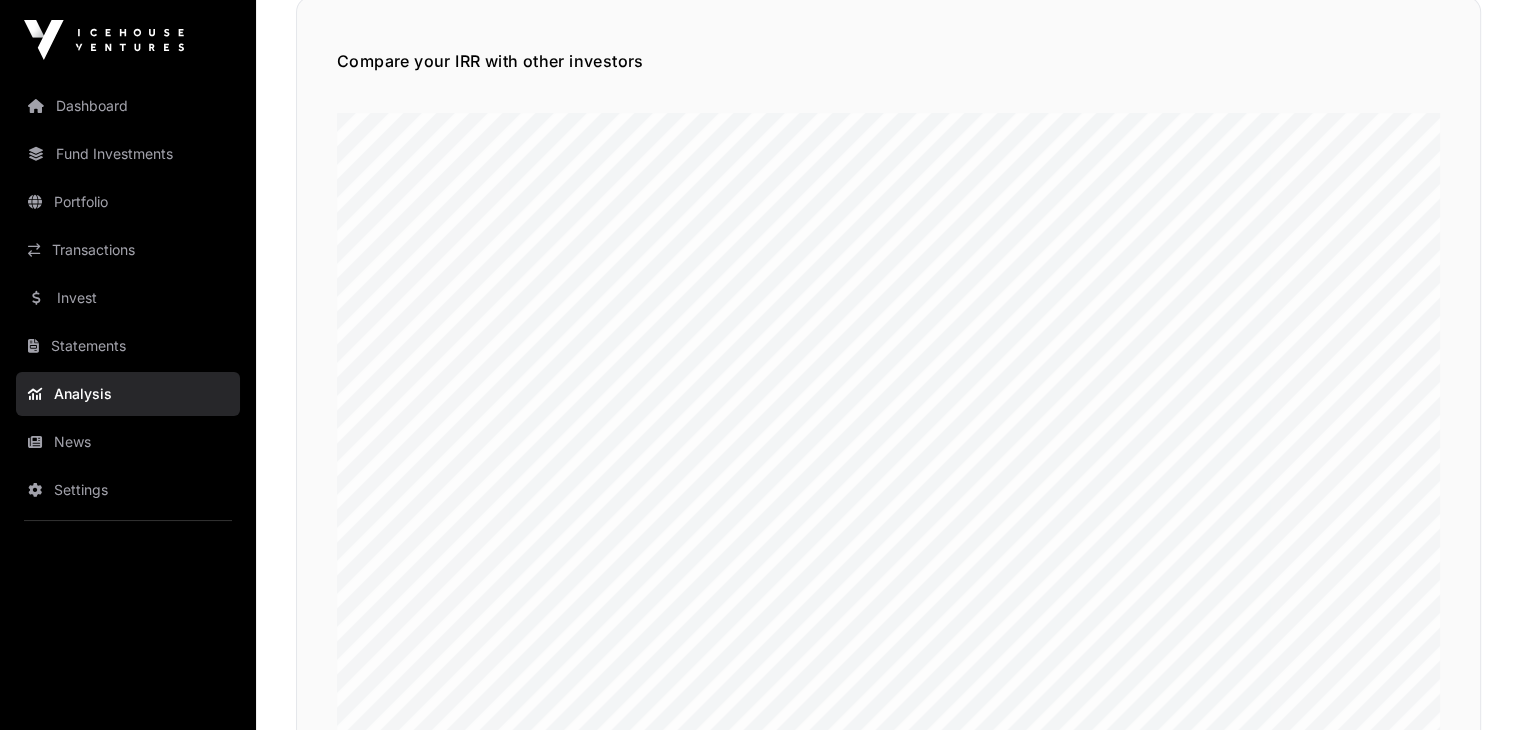 scroll, scrollTop: 361, scrollLeft: 0, axis: vertical 